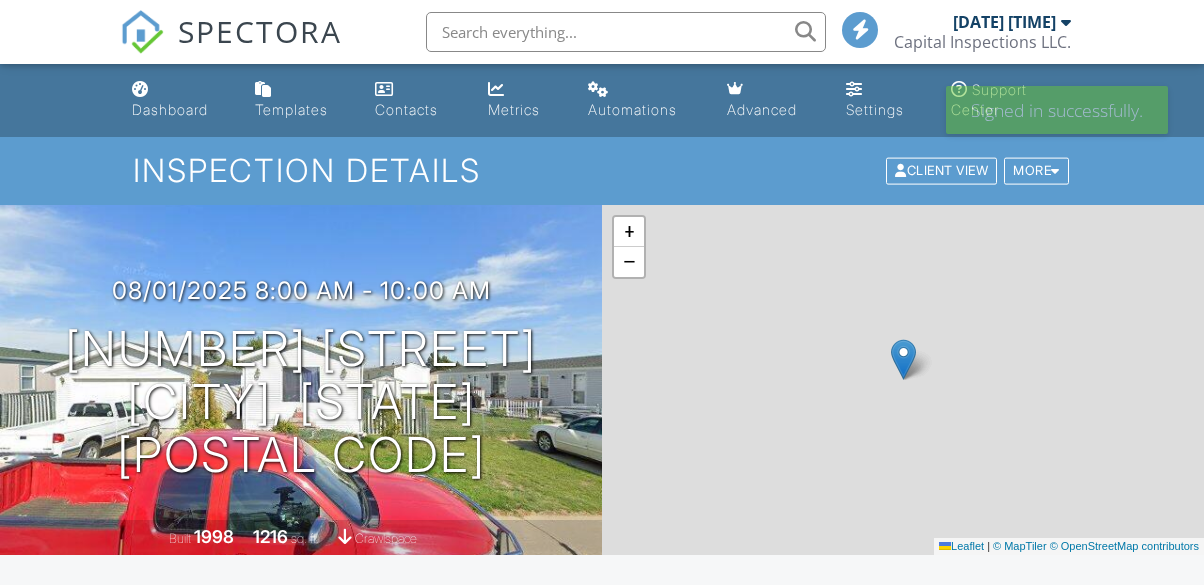 scroll, scrollTop: 0, scrollLeft: 0, axis: both 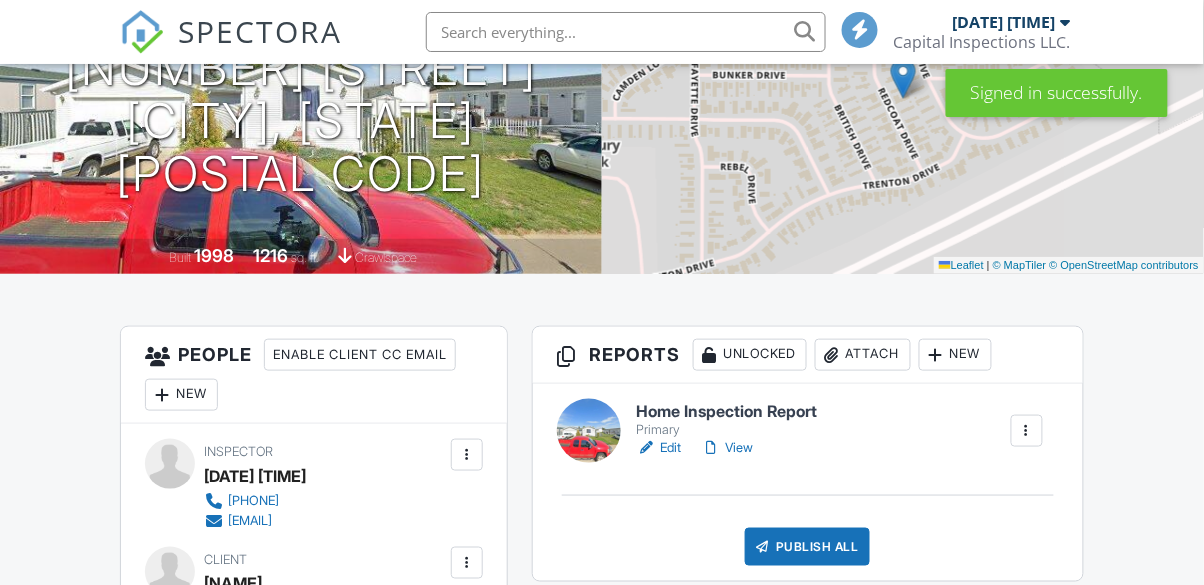 click on "Edit" at bounding box center [659, 448] 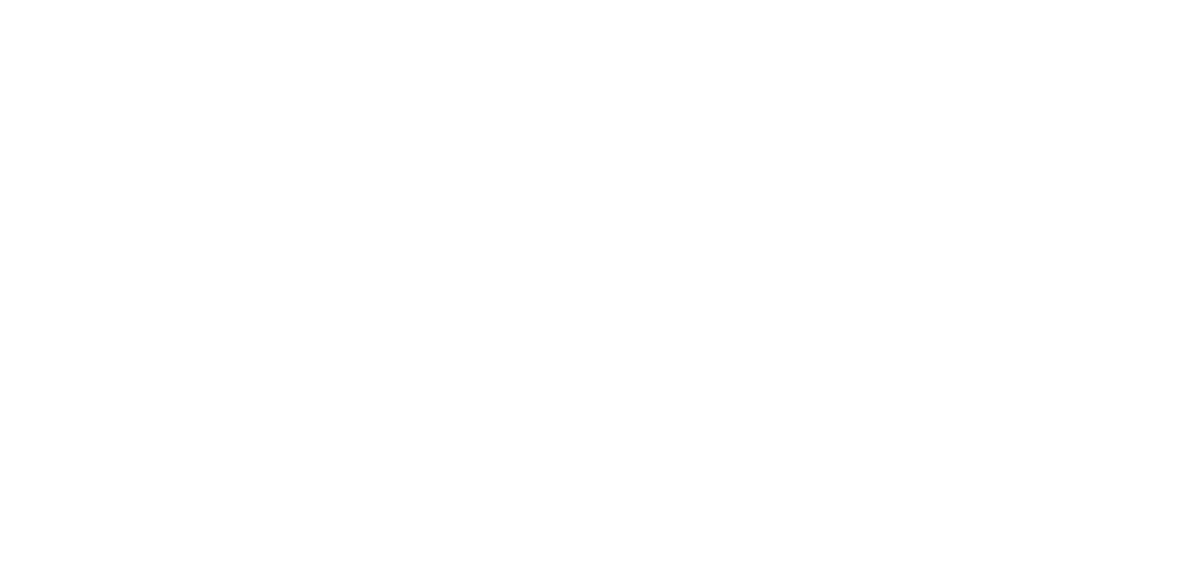 scroll, scrollTop: 0, scrollLeft: 0, axis: both 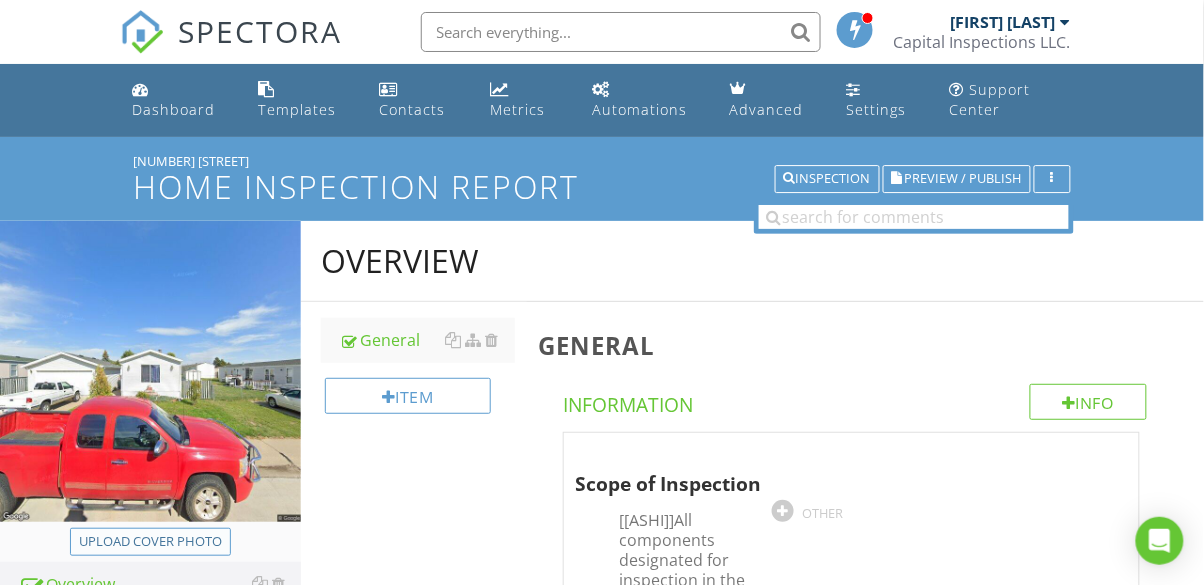 click on "Upload cover photo" at bounding box center [150, 542] 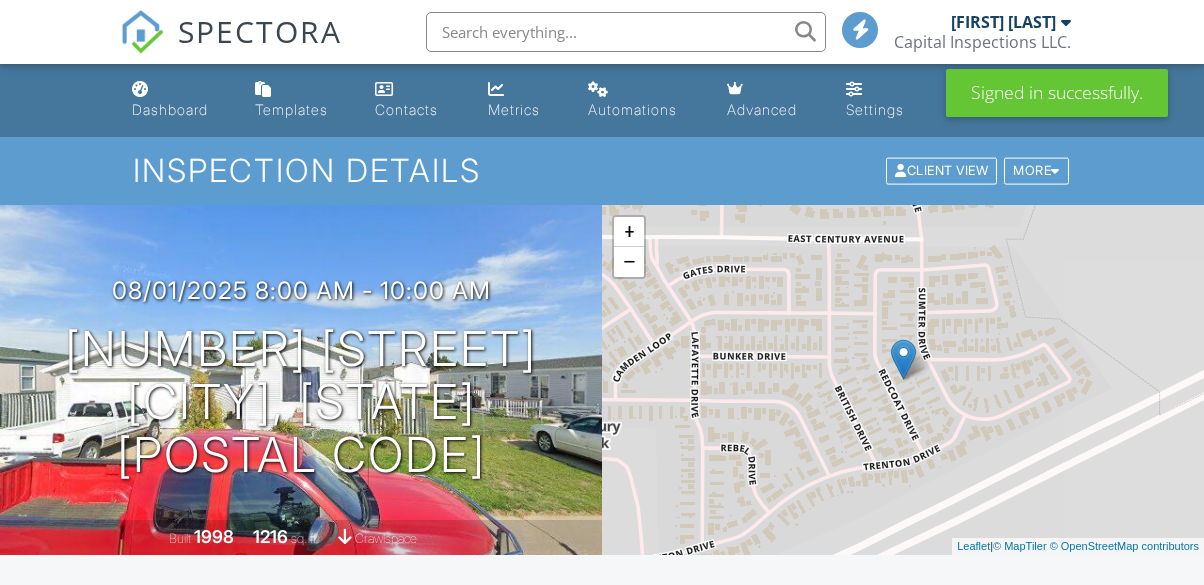 scroll, scrollTop: 313, scrollLeft: 0, axis: vertical 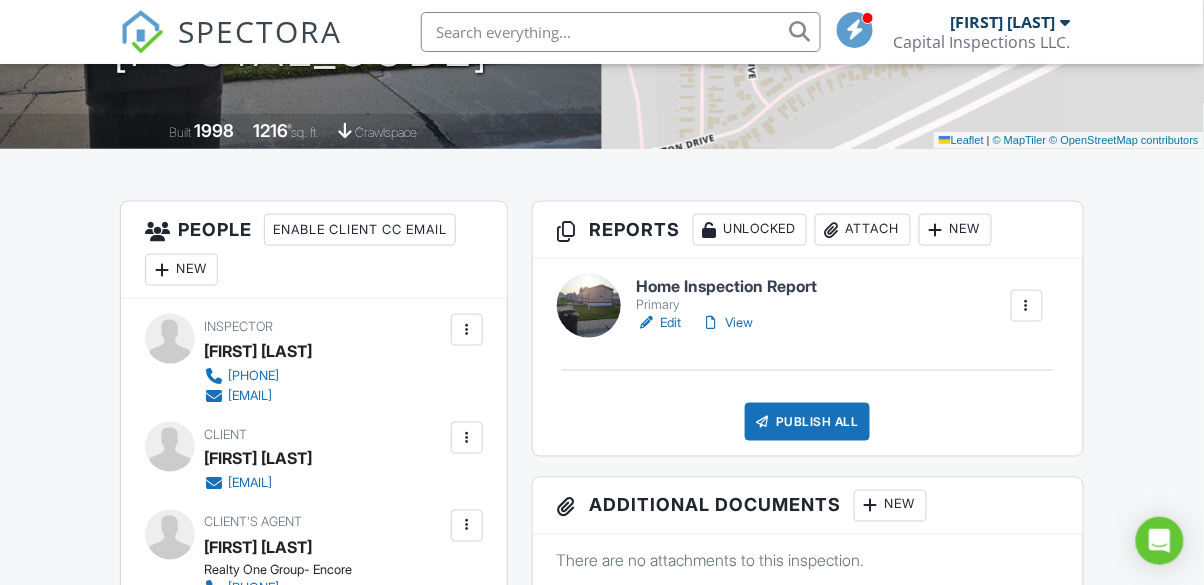 click on "View" at bounding box center (728, 323) 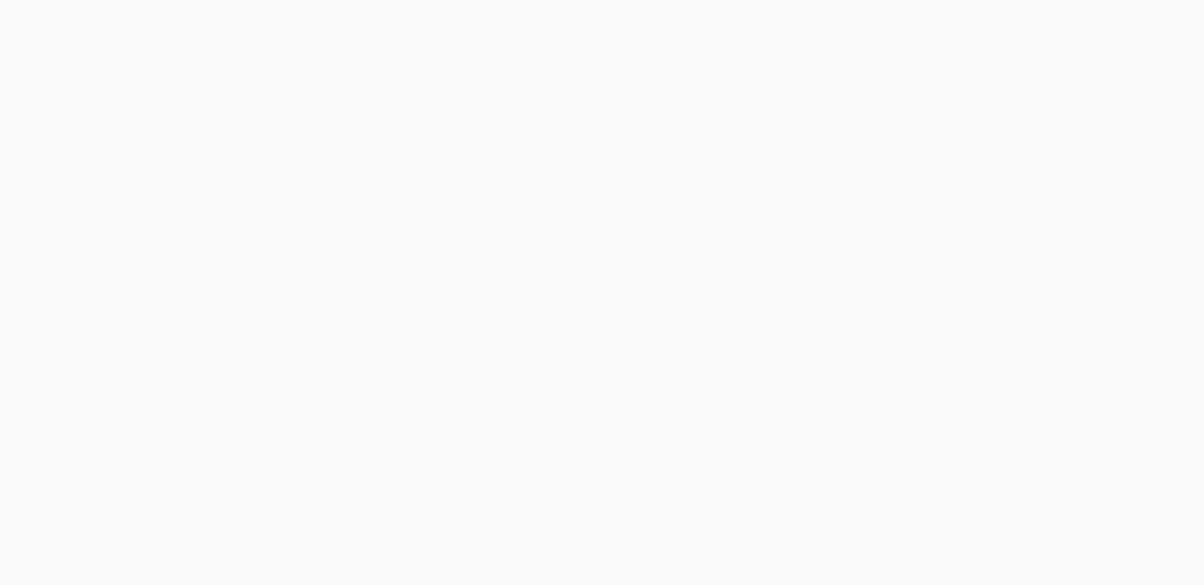 scroll, scrollTop: 0, scrollLeft: 0, axis: both 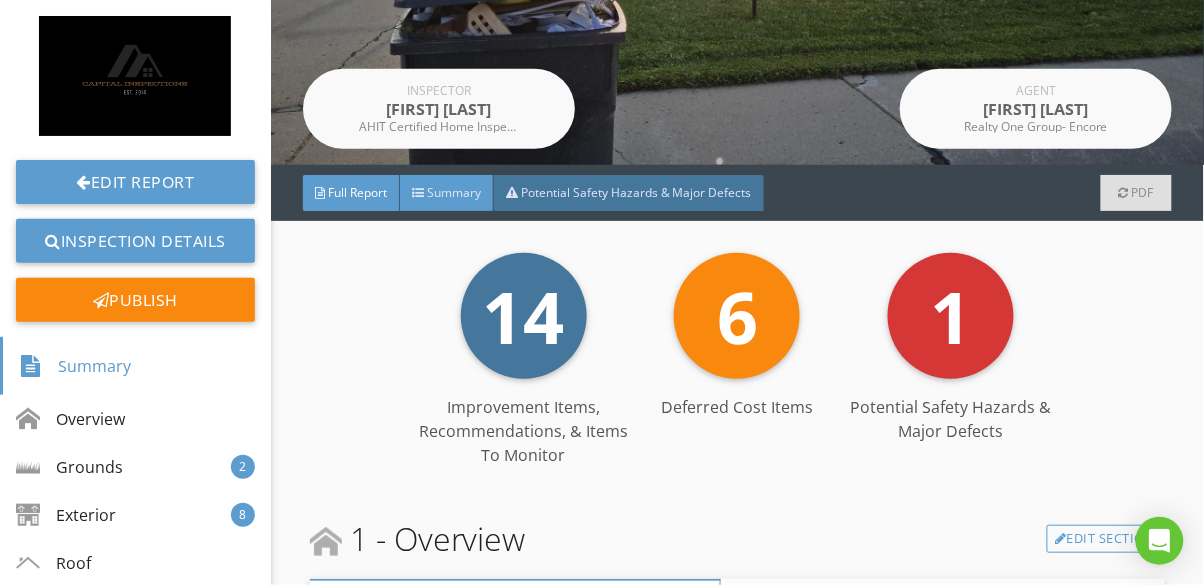 click at bounding box center (418, 193) 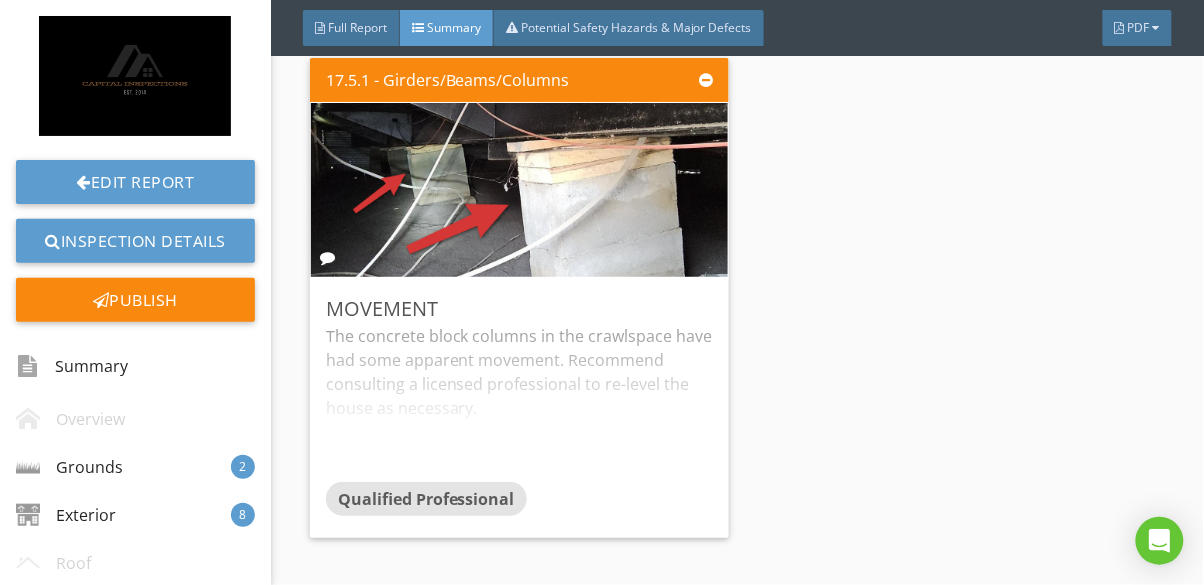 scroll, scrollTop: 4979, scrollLeft: 0, axis: vertical 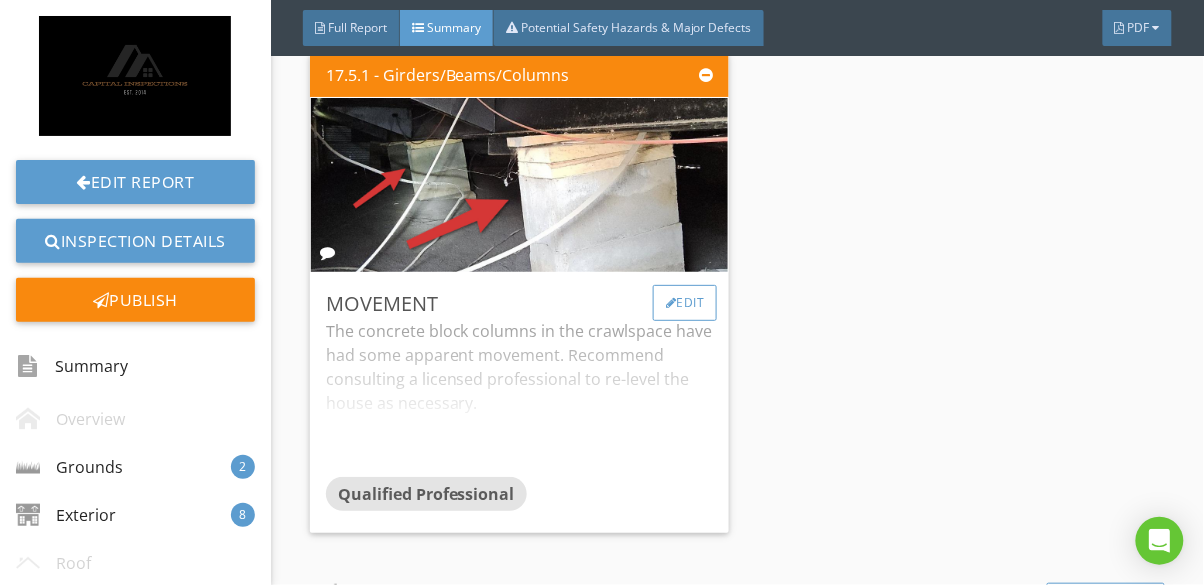 click on "Edit" at bounding box center (685, 303) 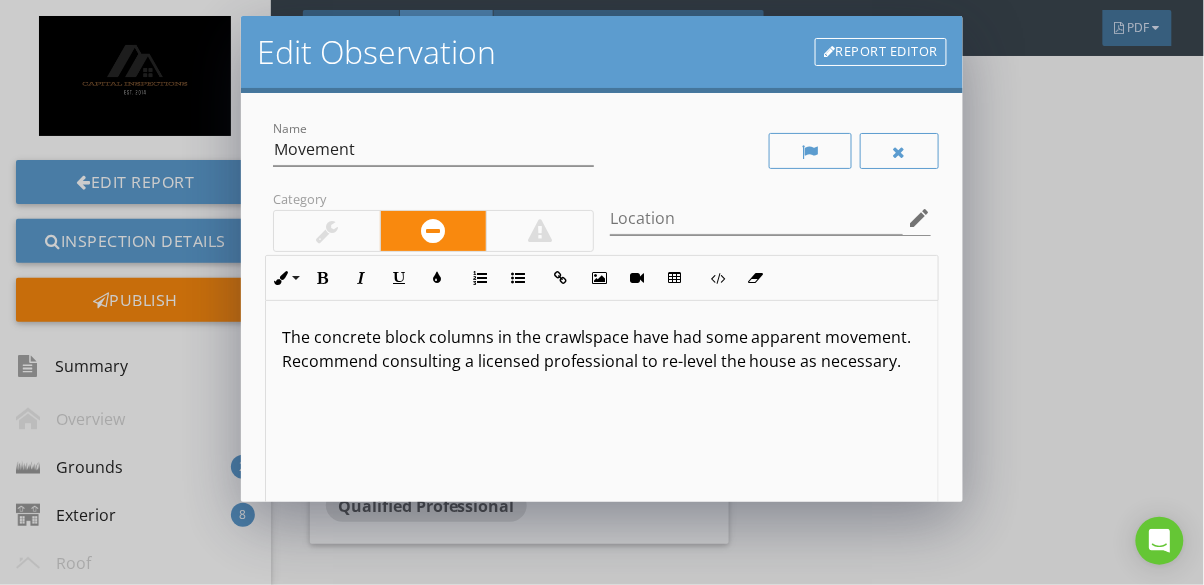 click on "The concrete block columns in the crawlspace have had some apparent movement. Recommend consulting a licensed professional to re-level the house as necessary." at bounding box center (602, 349) 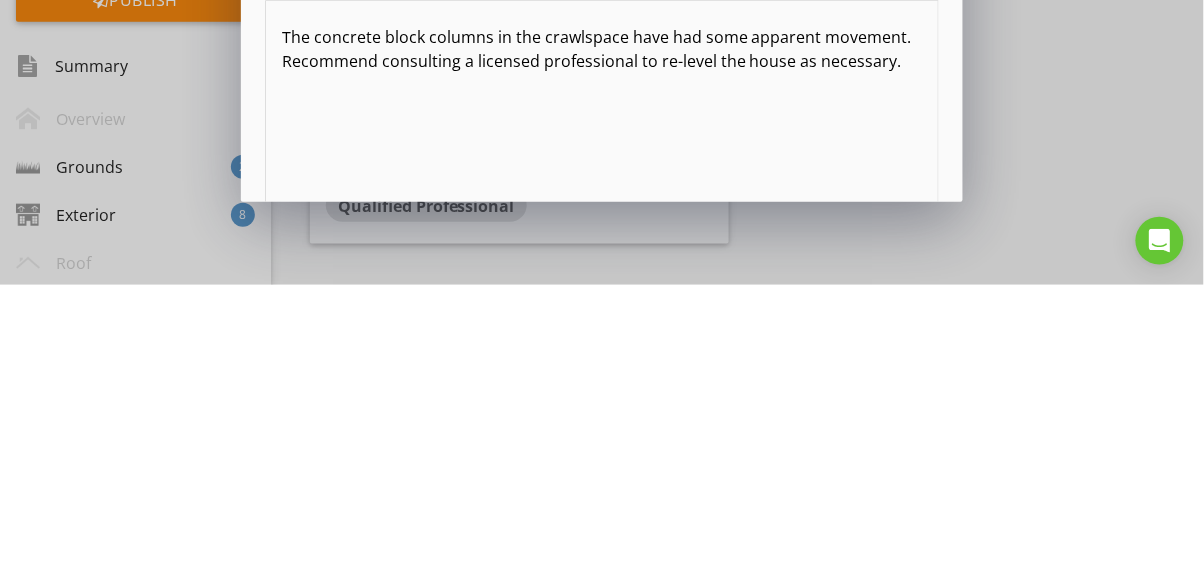 type 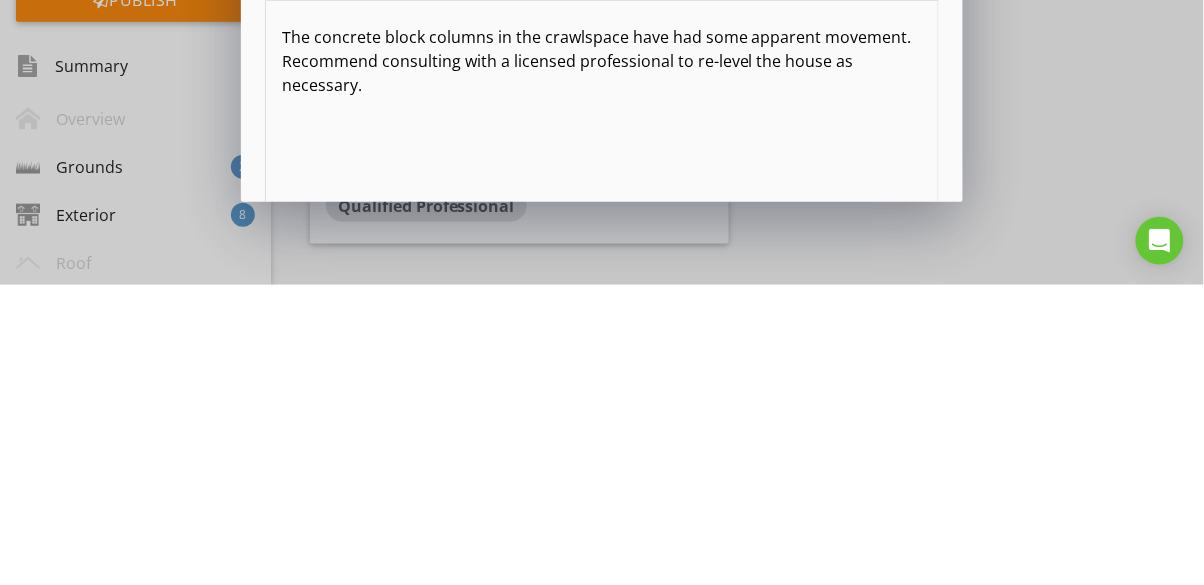 click on "The concrete block columns in the crawlspace have had some apparent movement. Recommend consulting with a licensed professional to re-level the house as necessary." at bounding box center [602, 459] 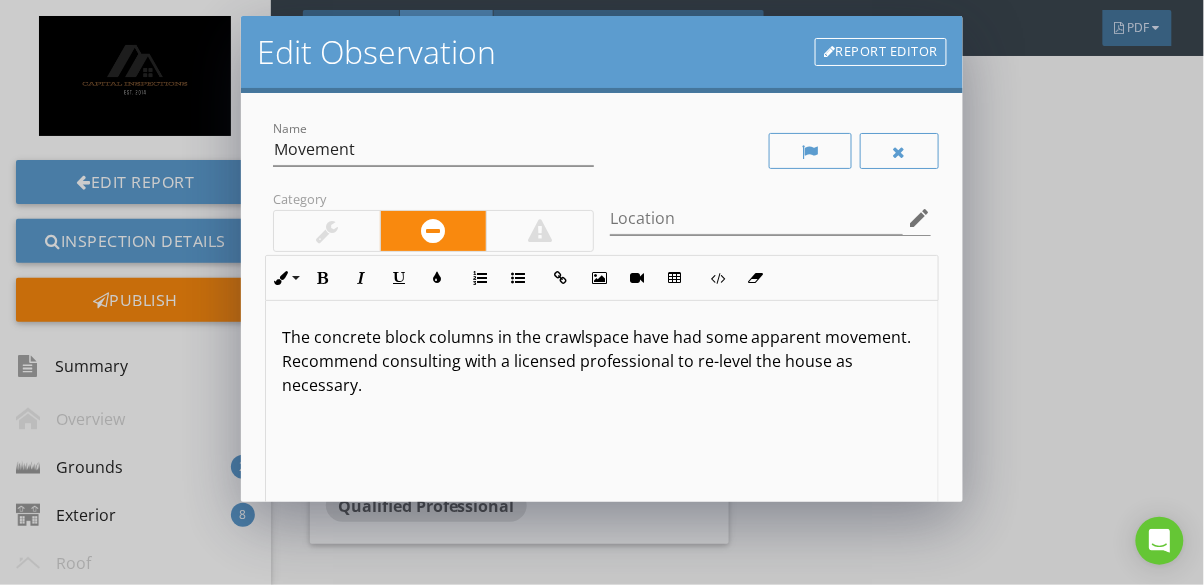 scroll, scrollTop: 0, scrollLeft: 0, axis: both 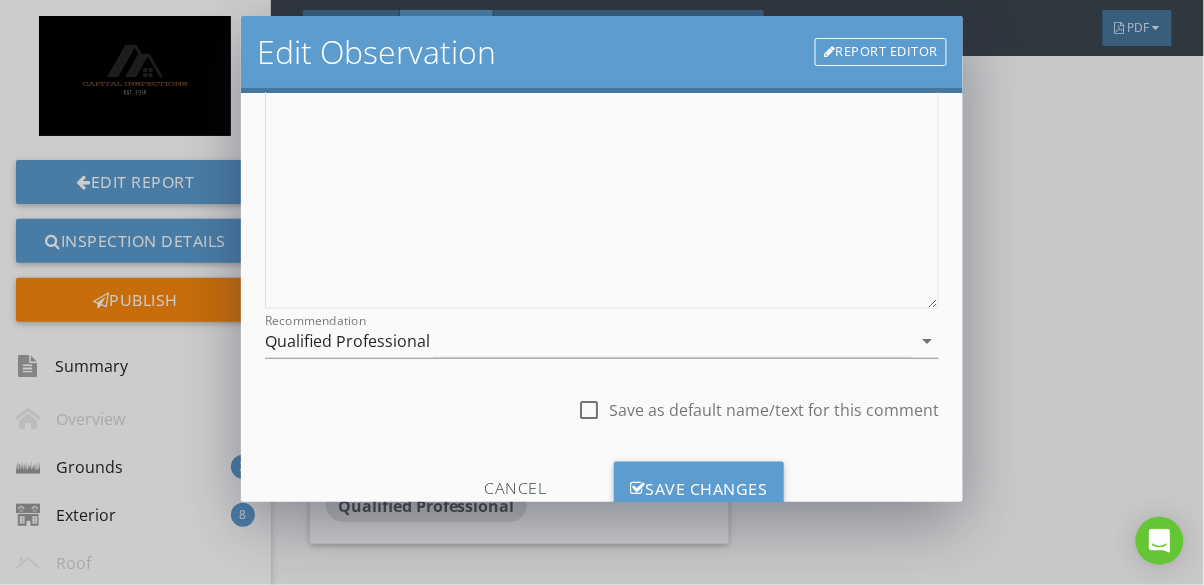 click on "Save as default name/text for this comment" at bounding box center (774, 410) 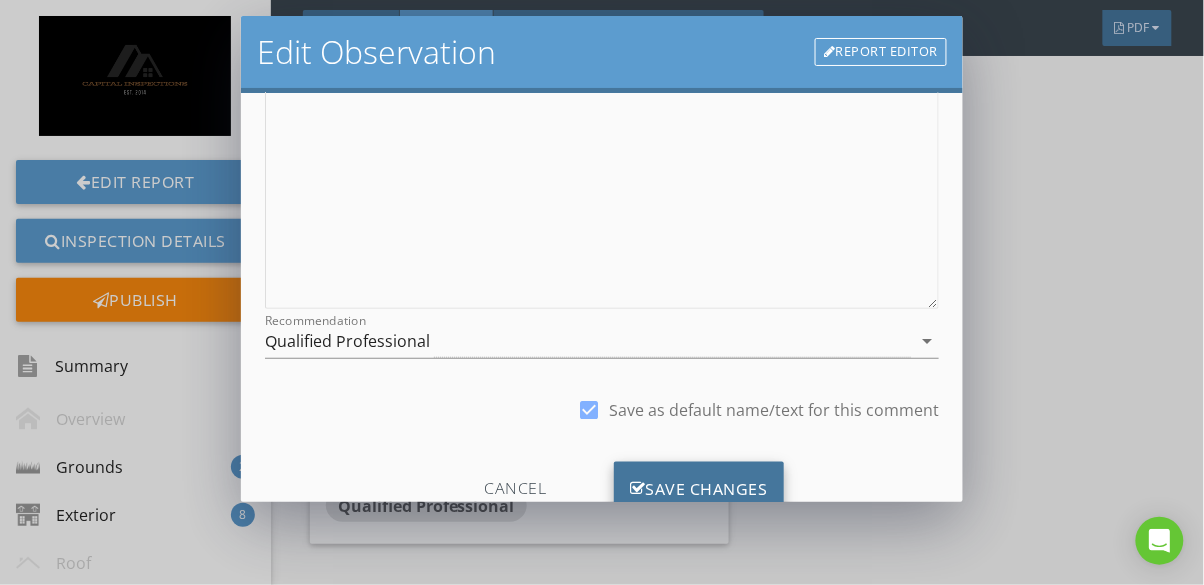 click on "Save Changes" at bounding box center [699, 489] 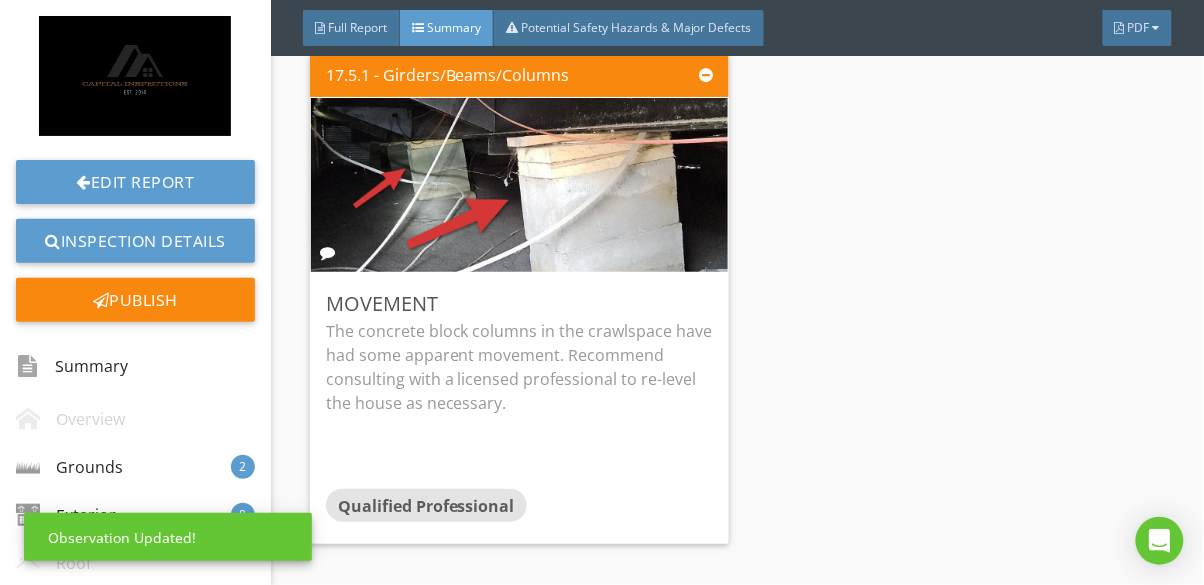 scroll, scrollTop: 73, scrollLeft: 0, axis: vertical 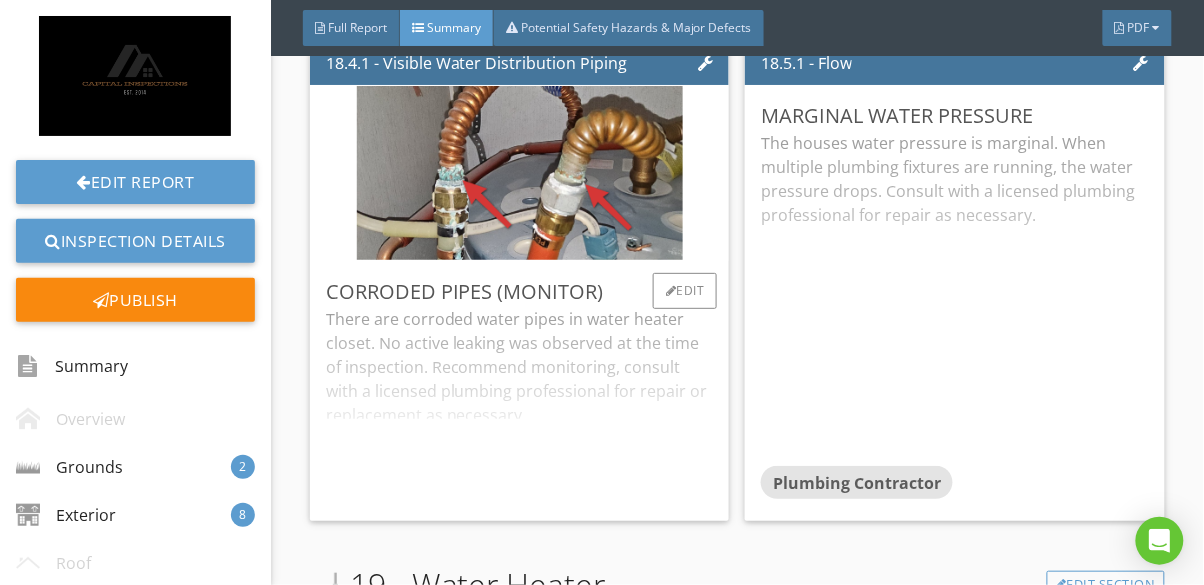 click on "There are corroded water pipes in water heater closet. No active leaking was observed at the time of inspection. Recommend monitoring, consult with a licensed plumbing professional for repair or replacement as necessary." at bounding box center [520, 406] 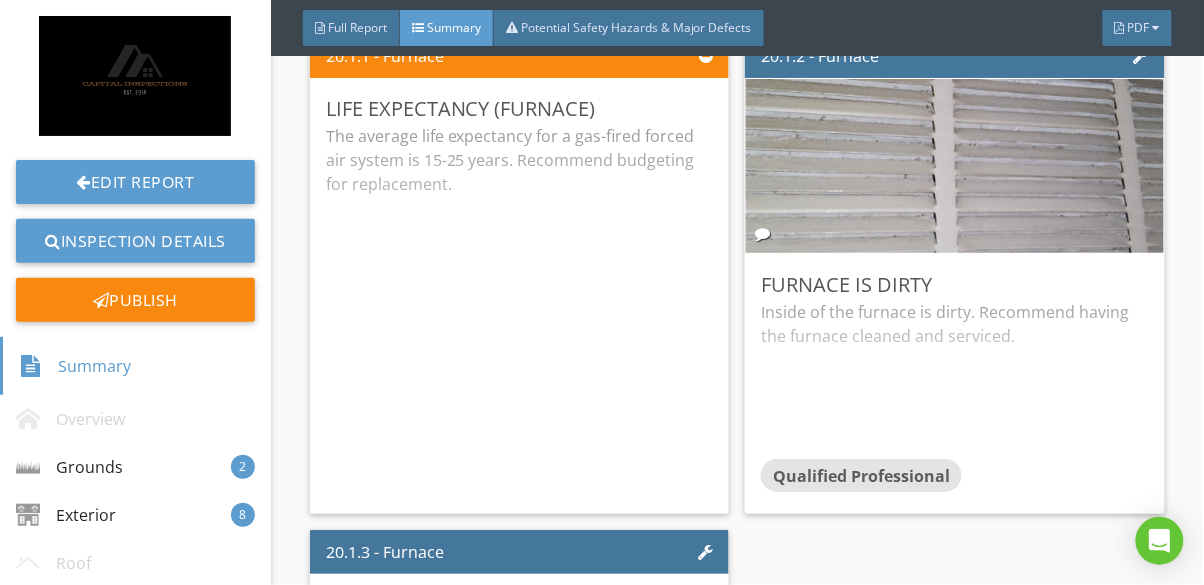 scroll, scrollTop: 6783, scrollLeft: 0, axis: vertical 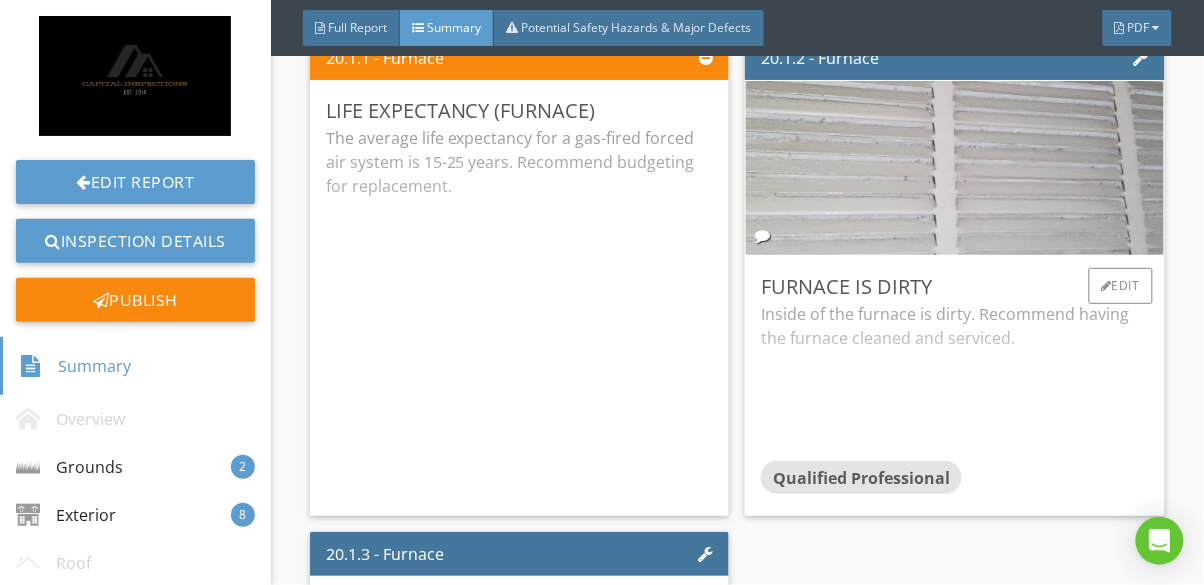 click at bounding box center (955, 168) 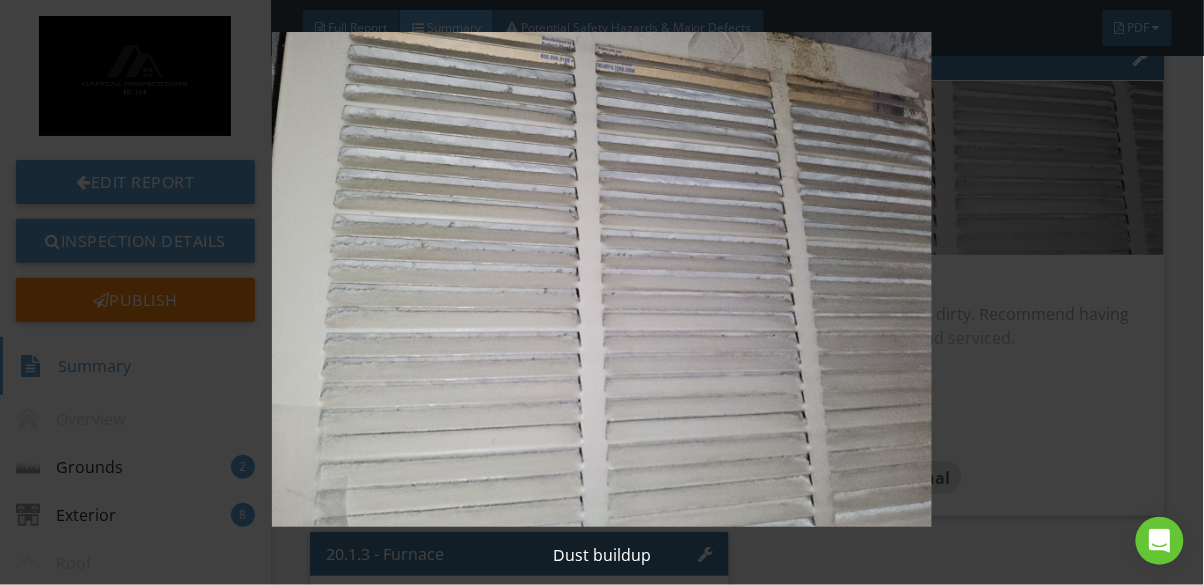click at bounding box center [602, 279] 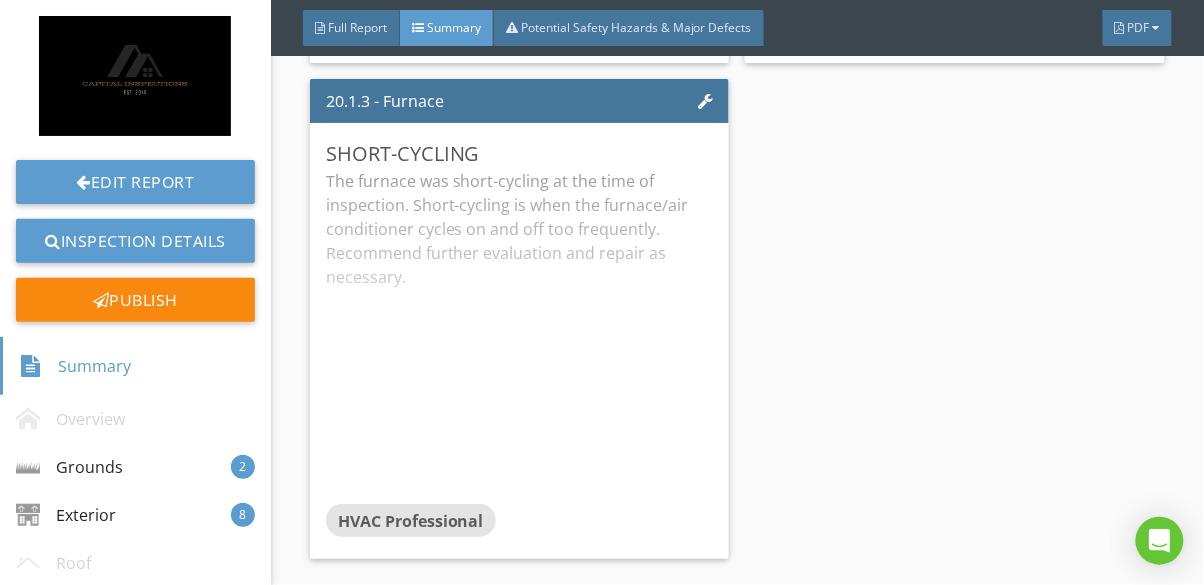 scroll, scrollTop: 7236, scrollLeft: 0, axis: vertical 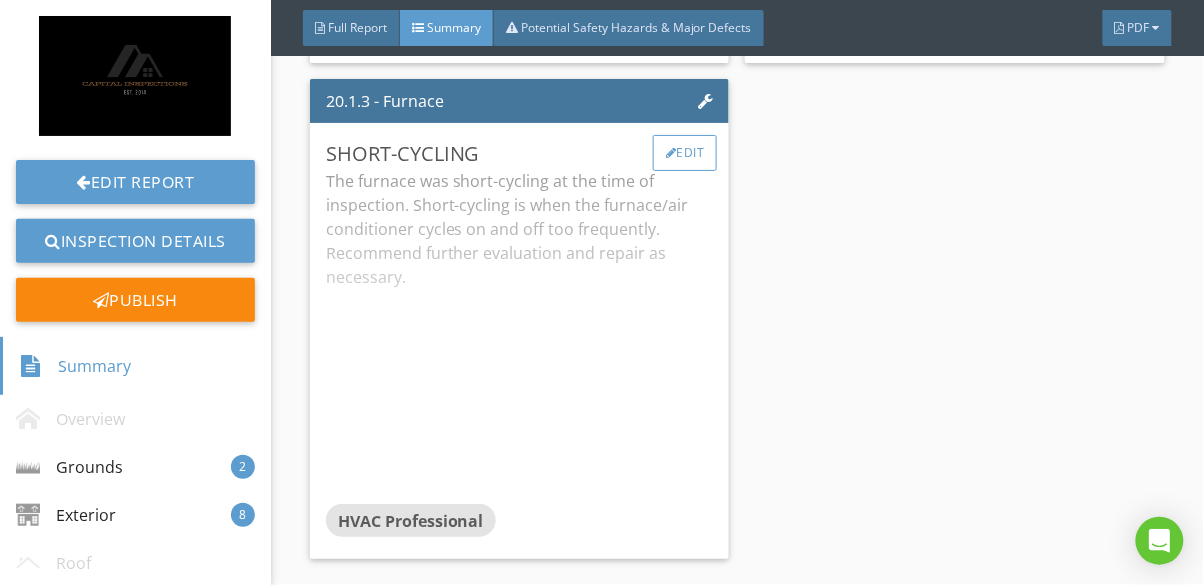 click on "Edit" at bounding box center [685, 153] 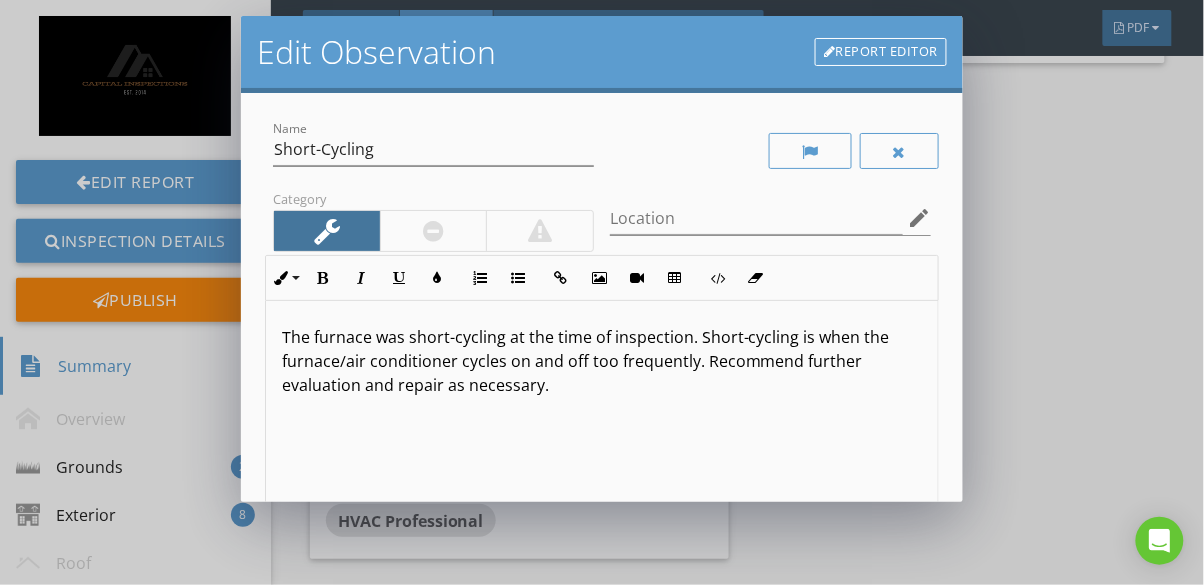 click on "The furnace was short-cycling at the time of inspection. Short-cycling is when the furnace/air conditioner cycles on and off too frequently. Recommend further evaluation and repair as necessary." at bounding box center [602, 361] 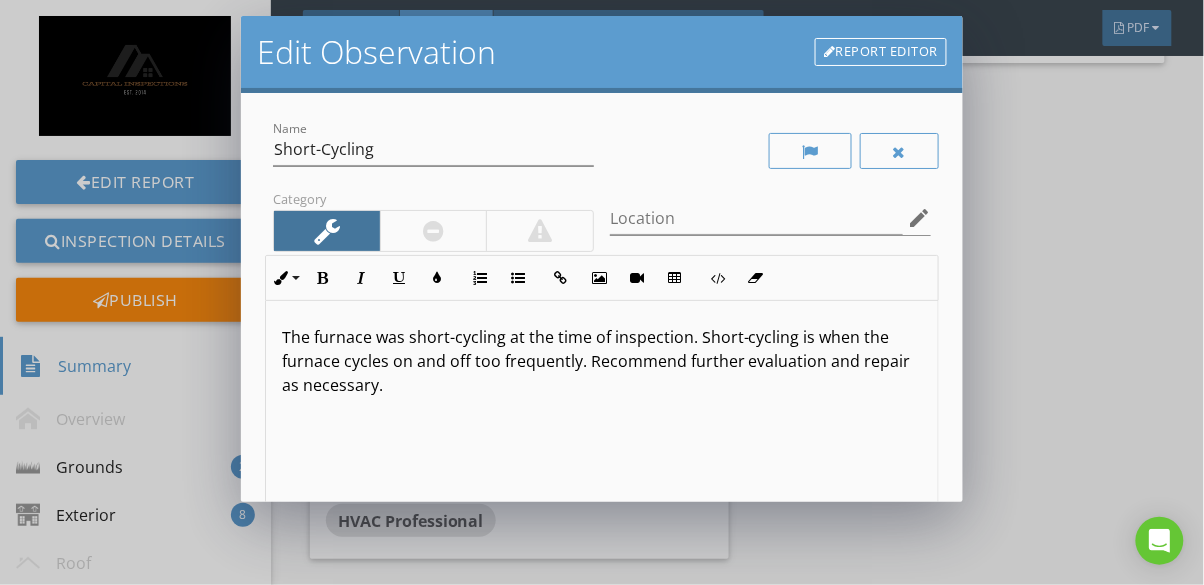 scroll, scrollTop: 0, scrollLeft: 0, axis: both 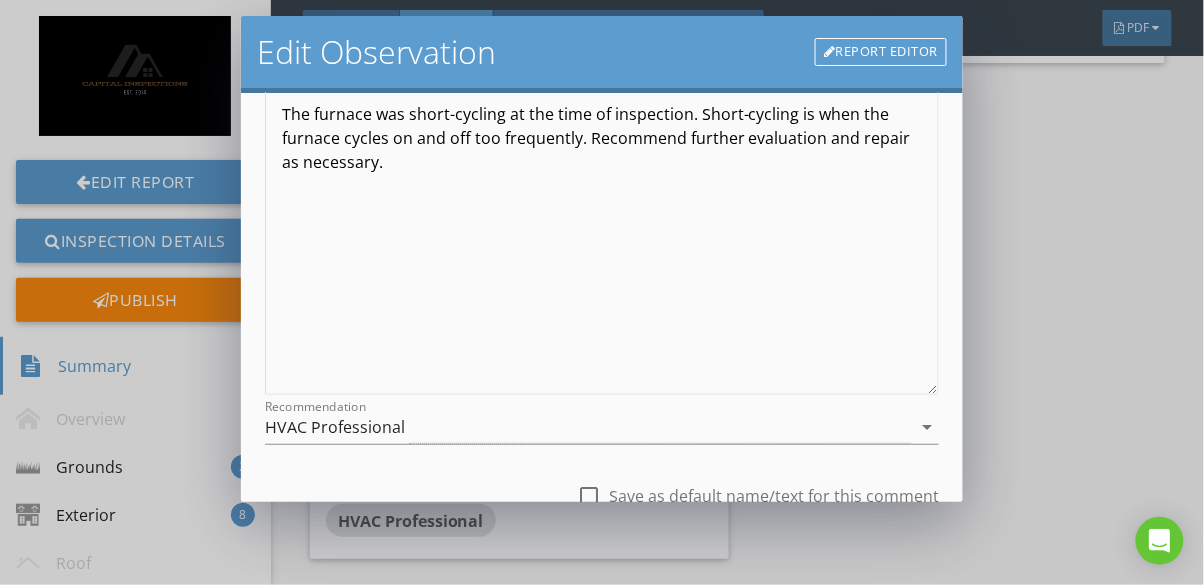 click on "Save Changes" at bounding box center [699, 575] 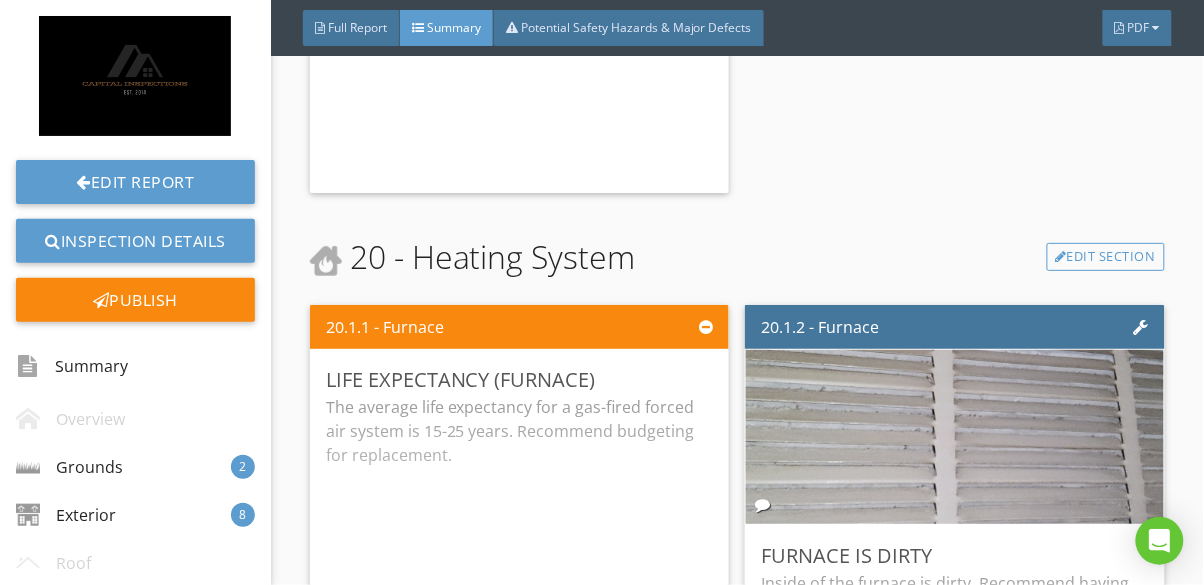 scroll, scrollTop: 6510, scrollLeft: 0, axis: vertical 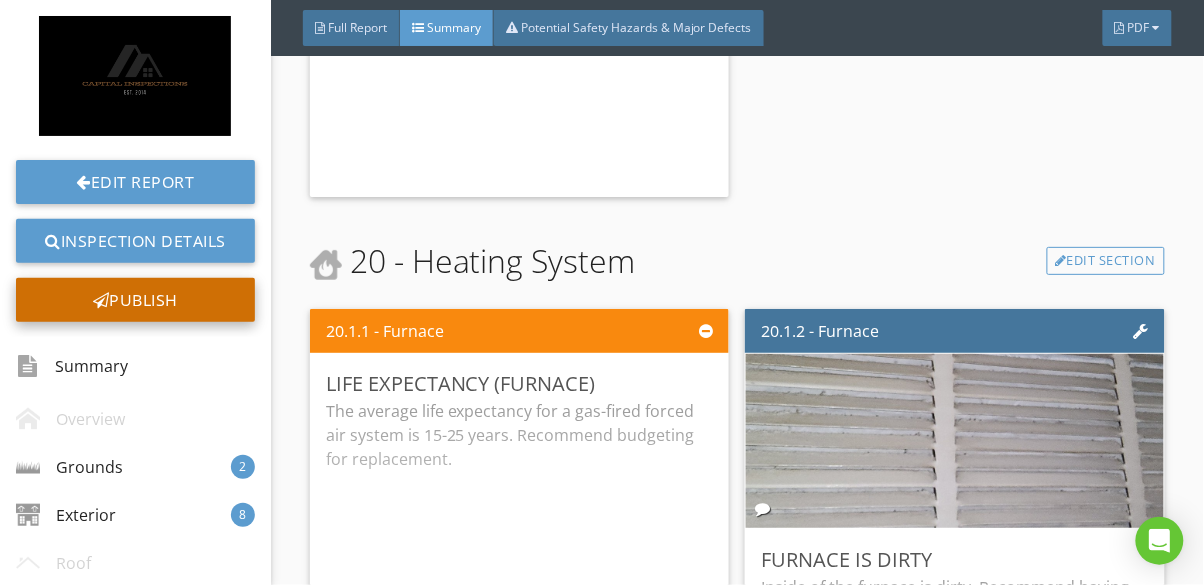 click on "Publish" at bounding box center [135, 300] 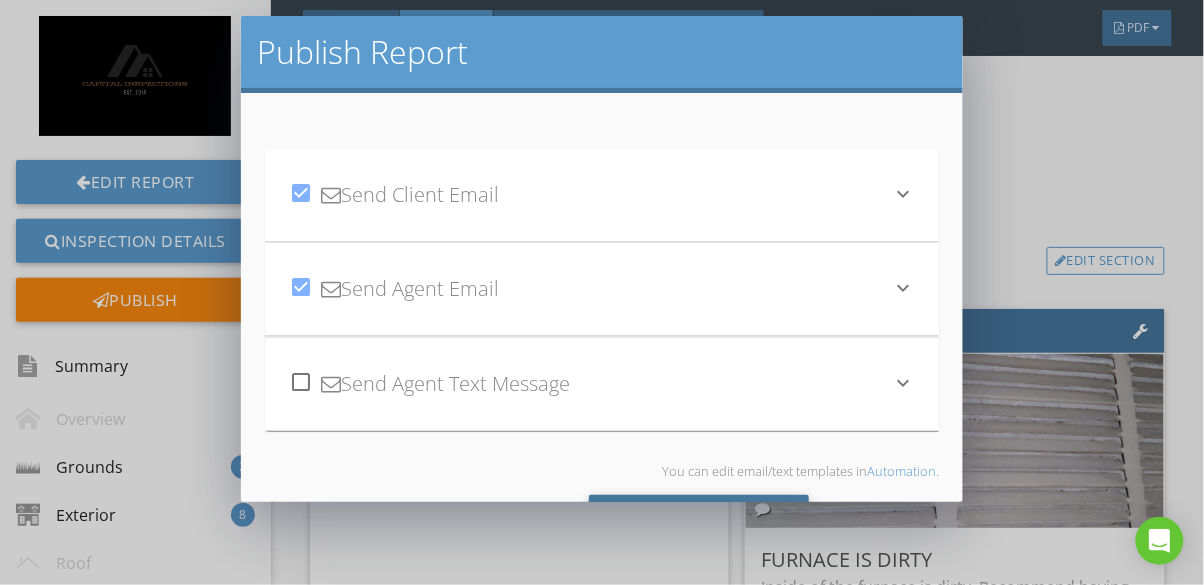 click on "Send All" at bounding box center (699, 522) 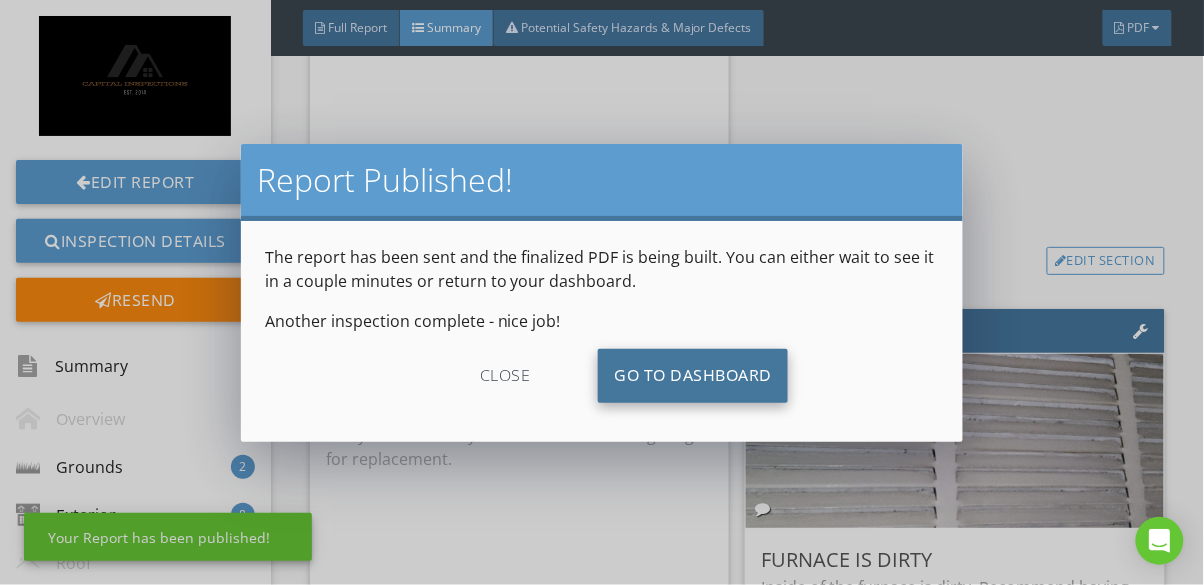 click on "Go To Dashboard" at bounding box center [693, 376] 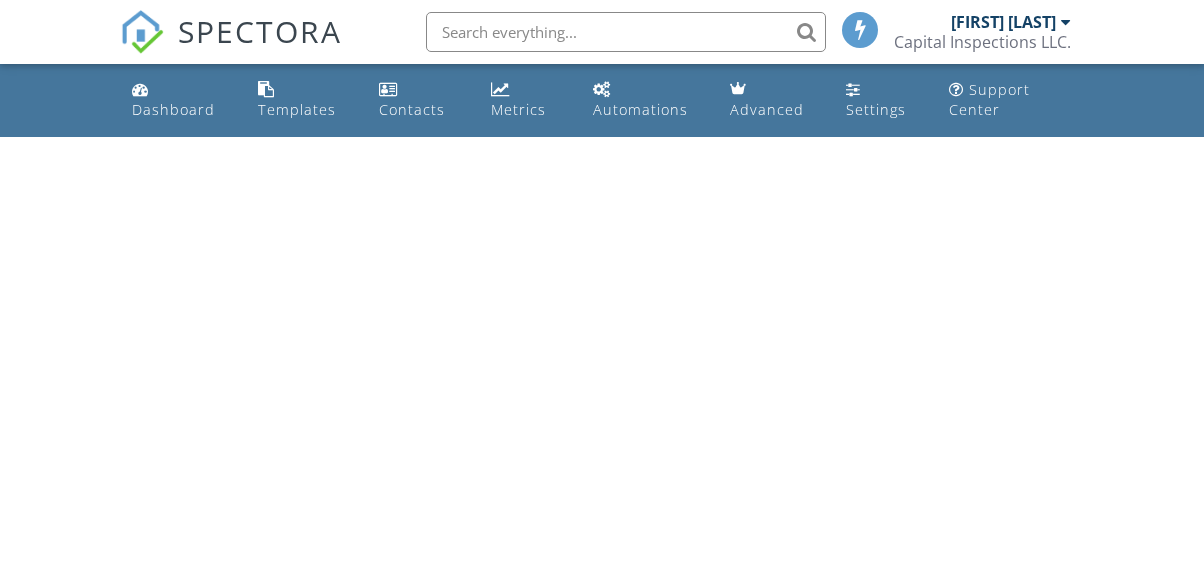 scroll, scrollTop: 0, scrollLeft: 0, axis: both 